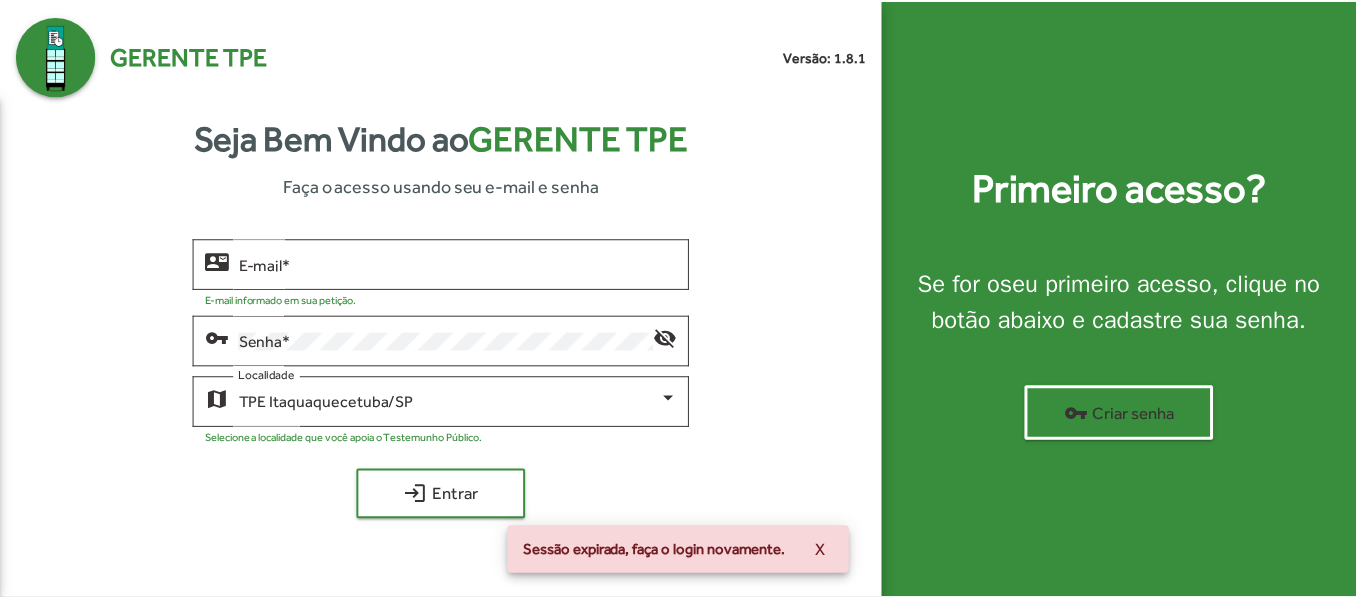 scroll, scrollTop: 0, scrollLeft: 0, axis: both 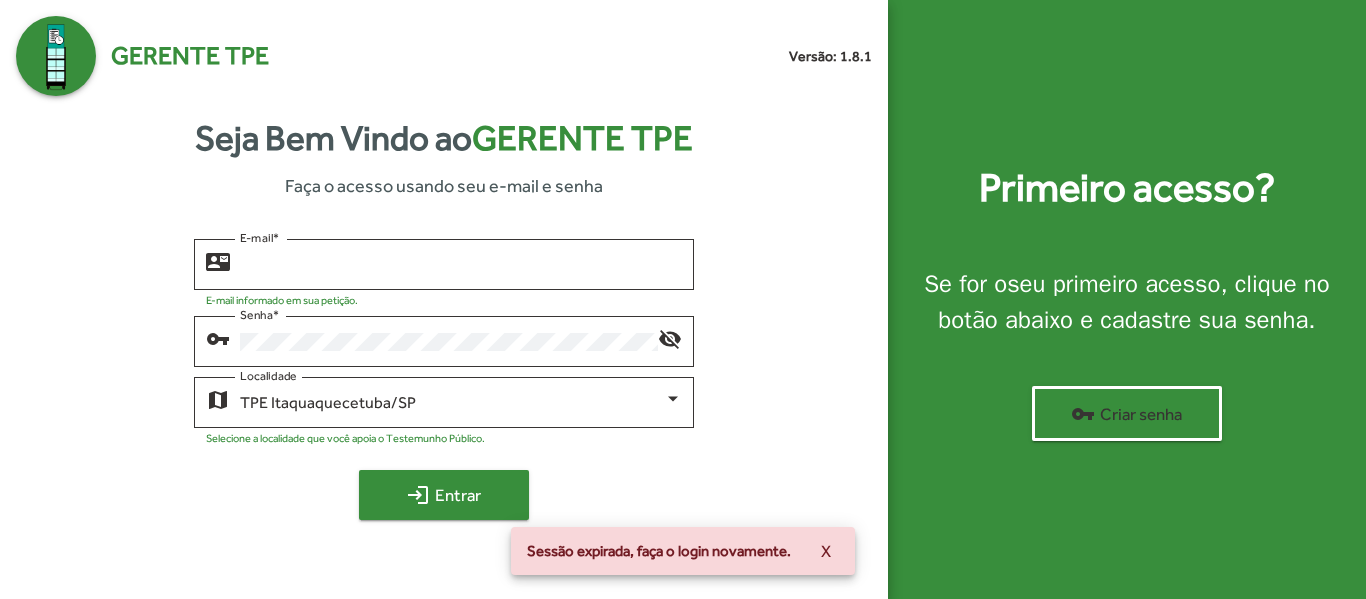 type on "**********" 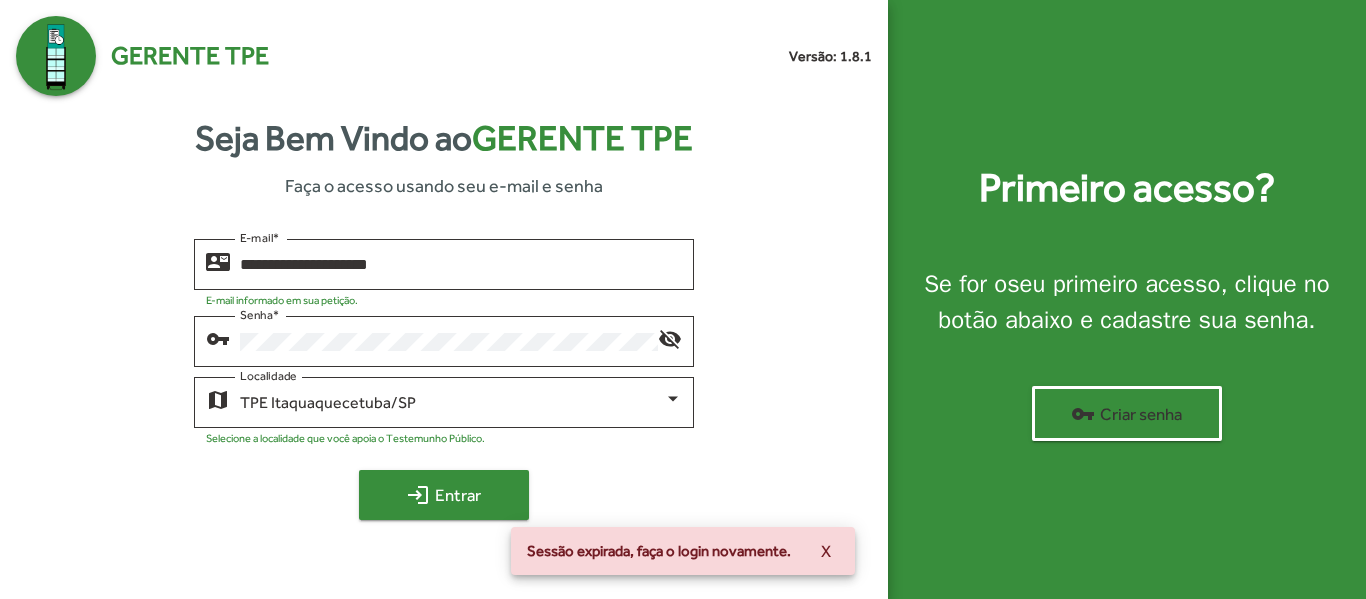 click on "login  Entrar" 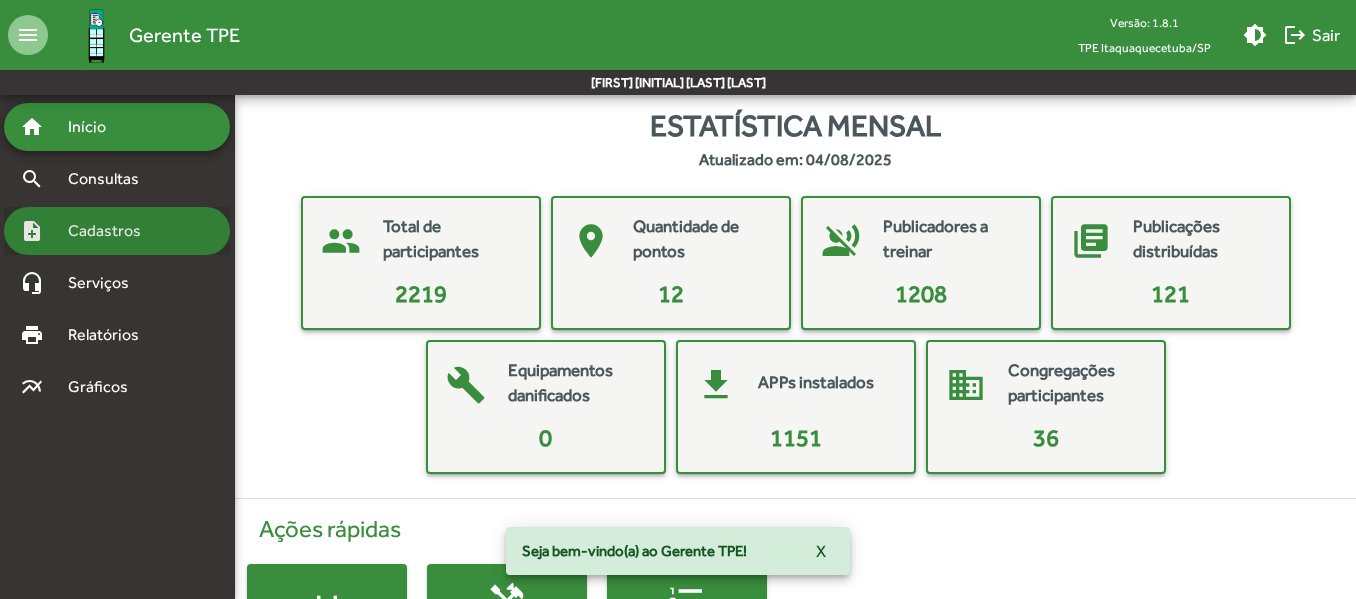 click on "Cadastros" at bounding box center (111, 231) 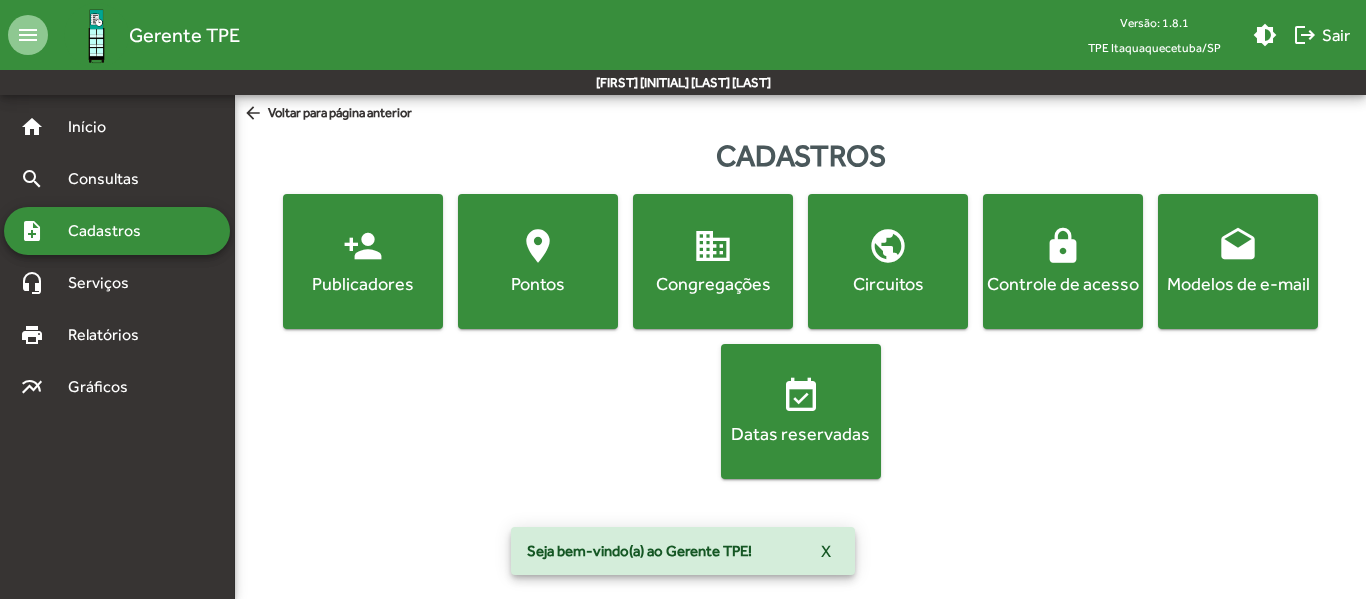 click on "person_add  Publicadores" 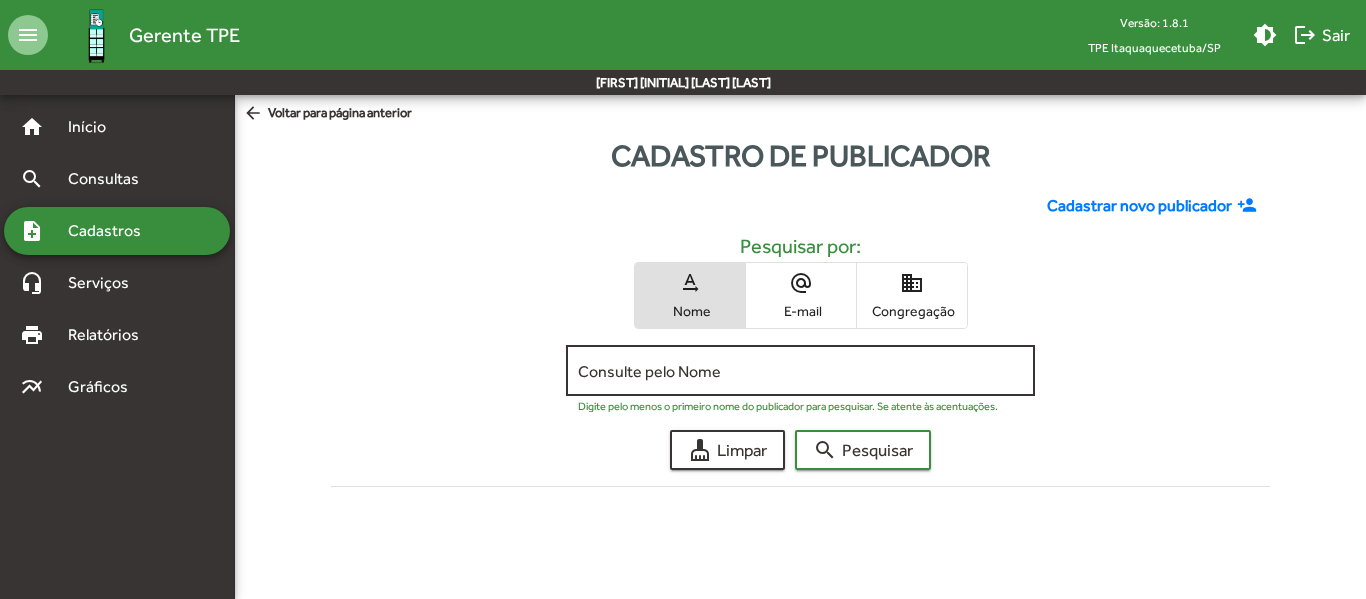 click on "Consulte pelo Nome" 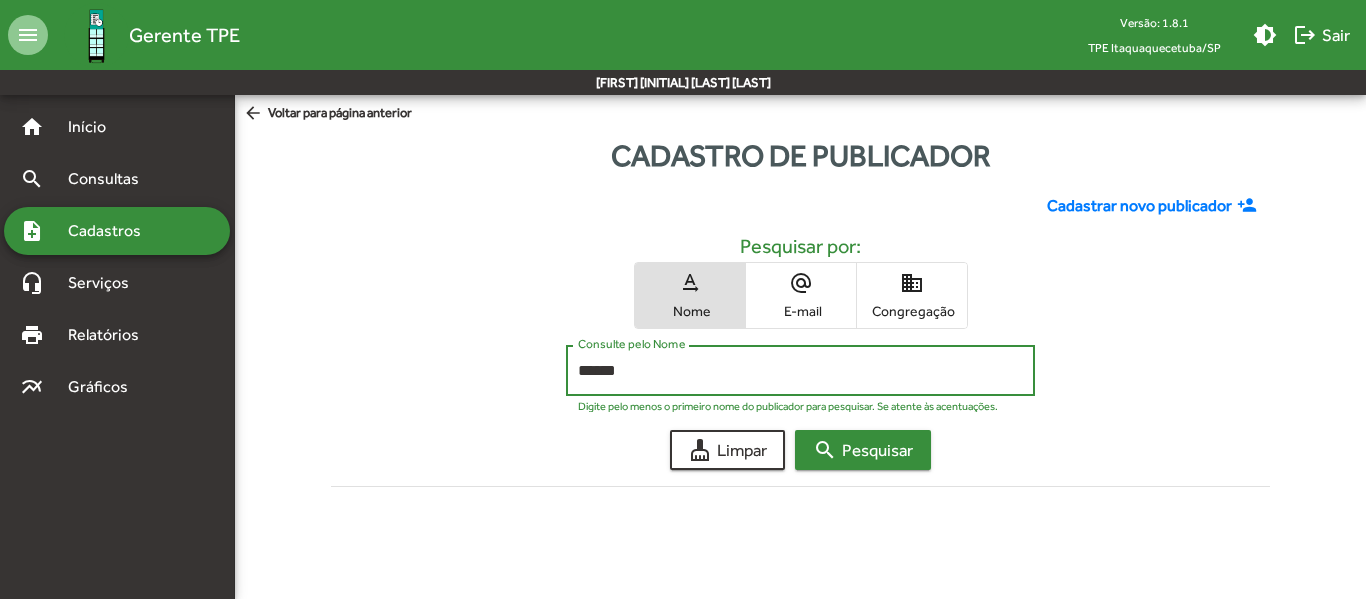 type on "******" 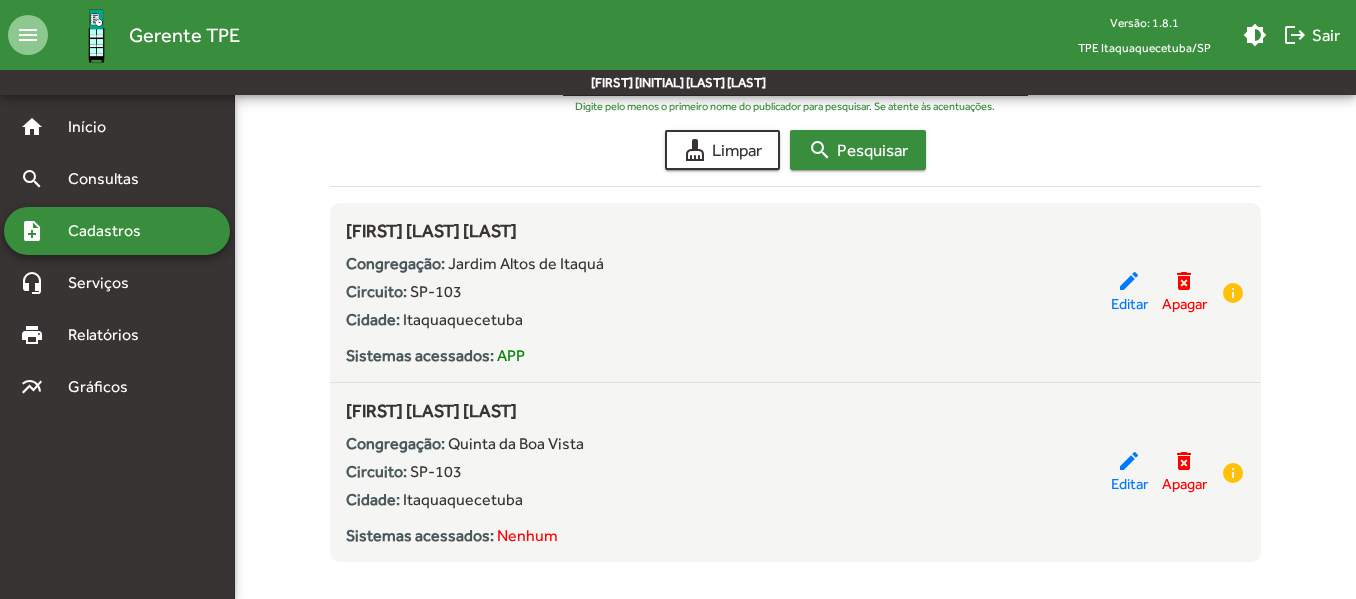 scroll, scrollTop: 327, scrollLeft: 0, axis: vertical 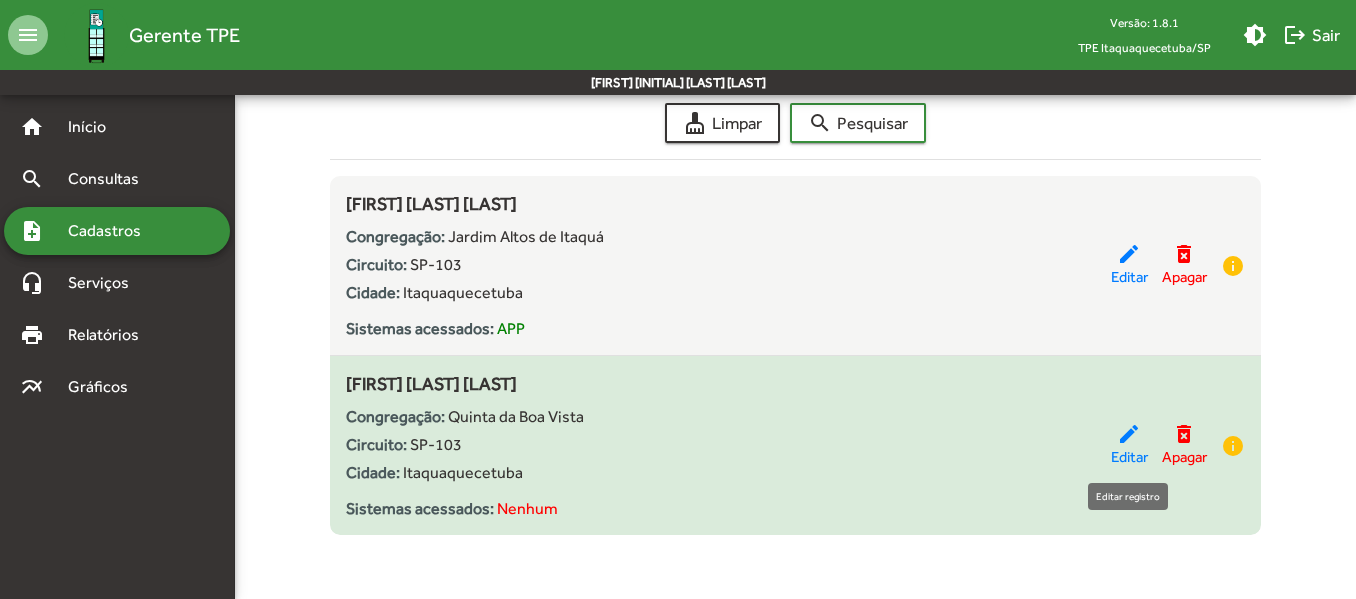 click on "Editar" 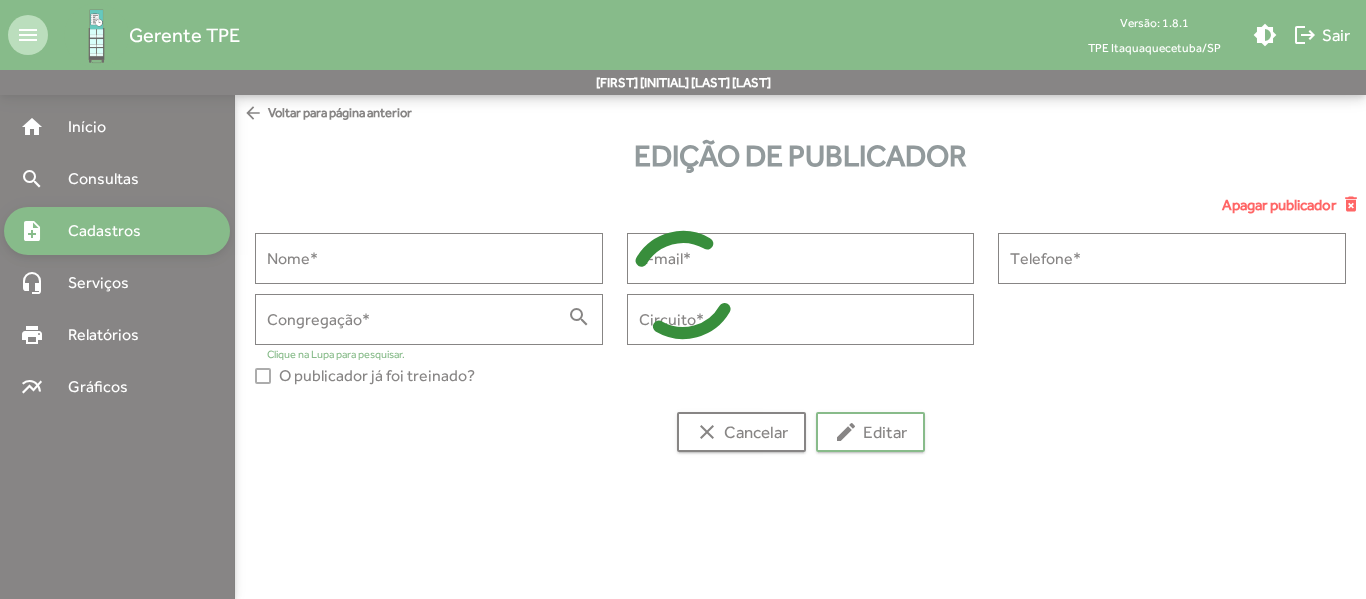type on "**********" 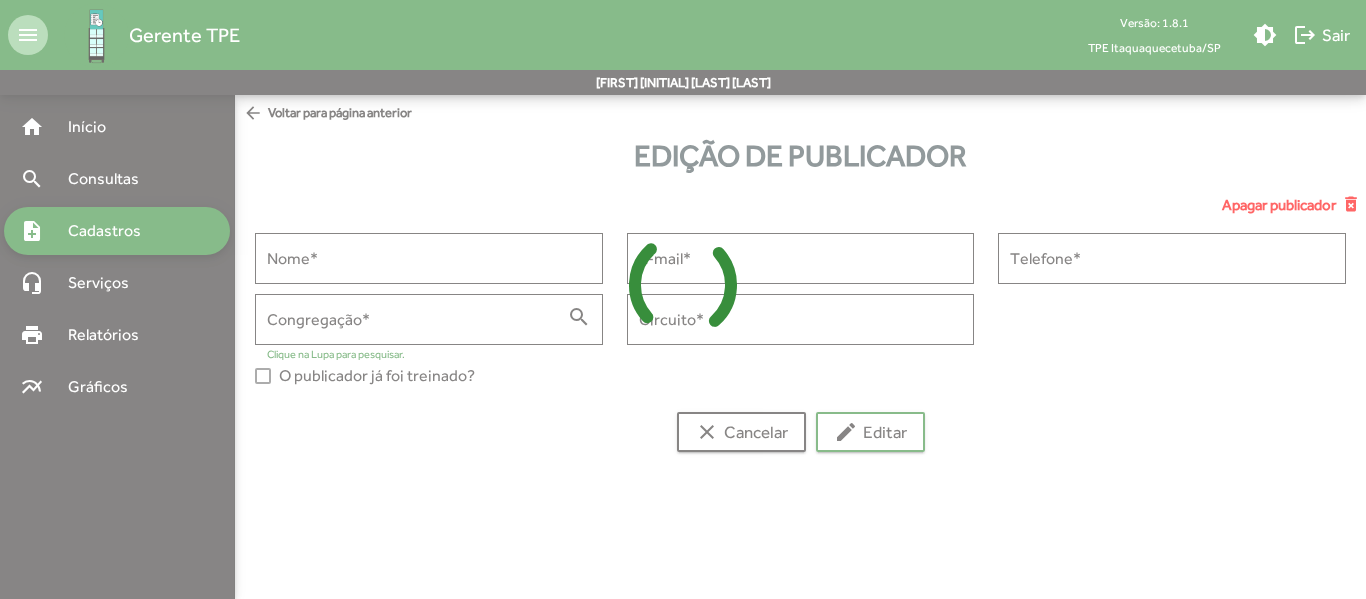 type on "**********" 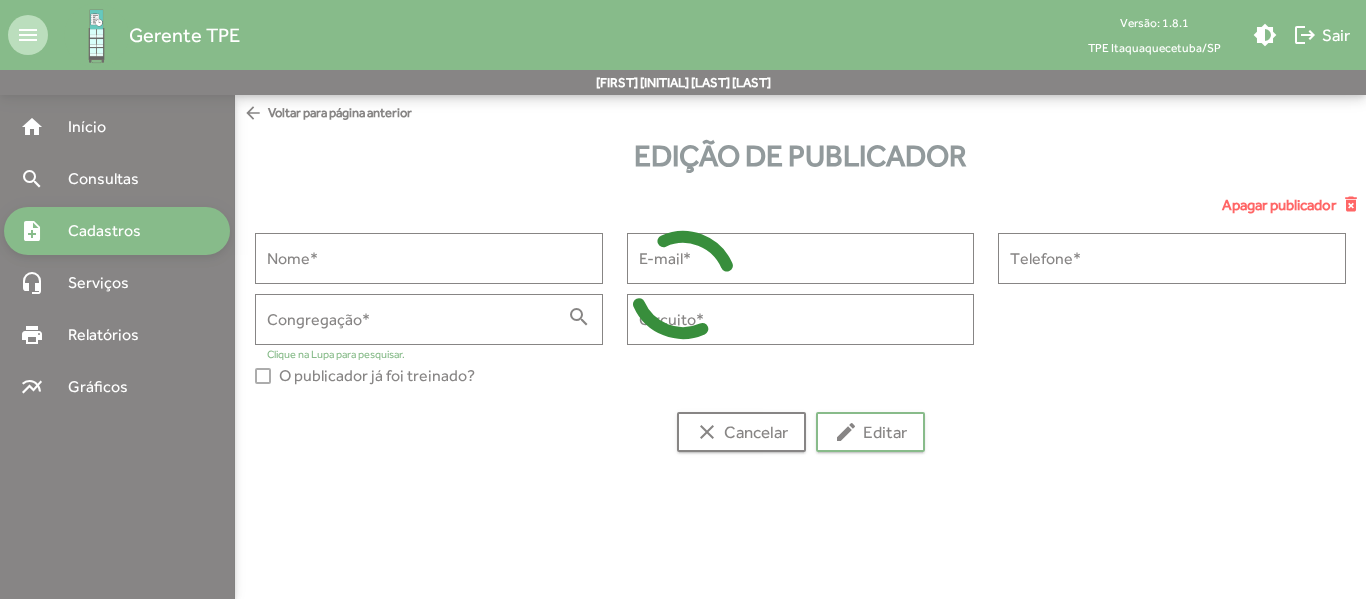 type on "**********" 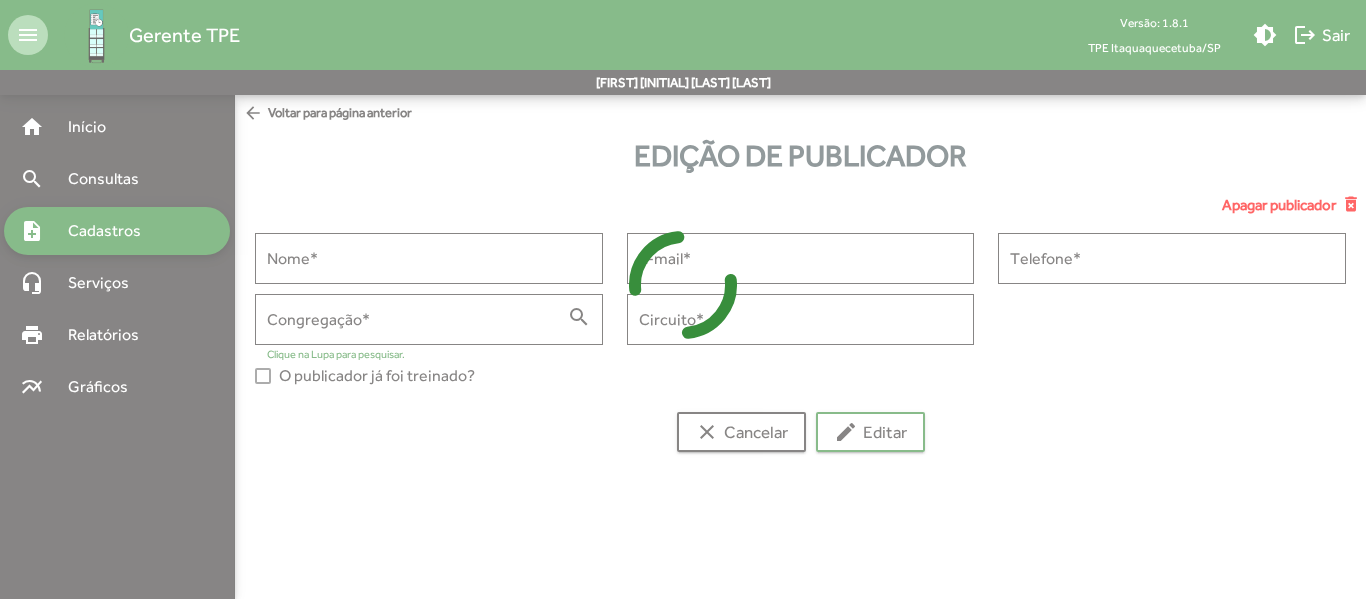 type on "**********" 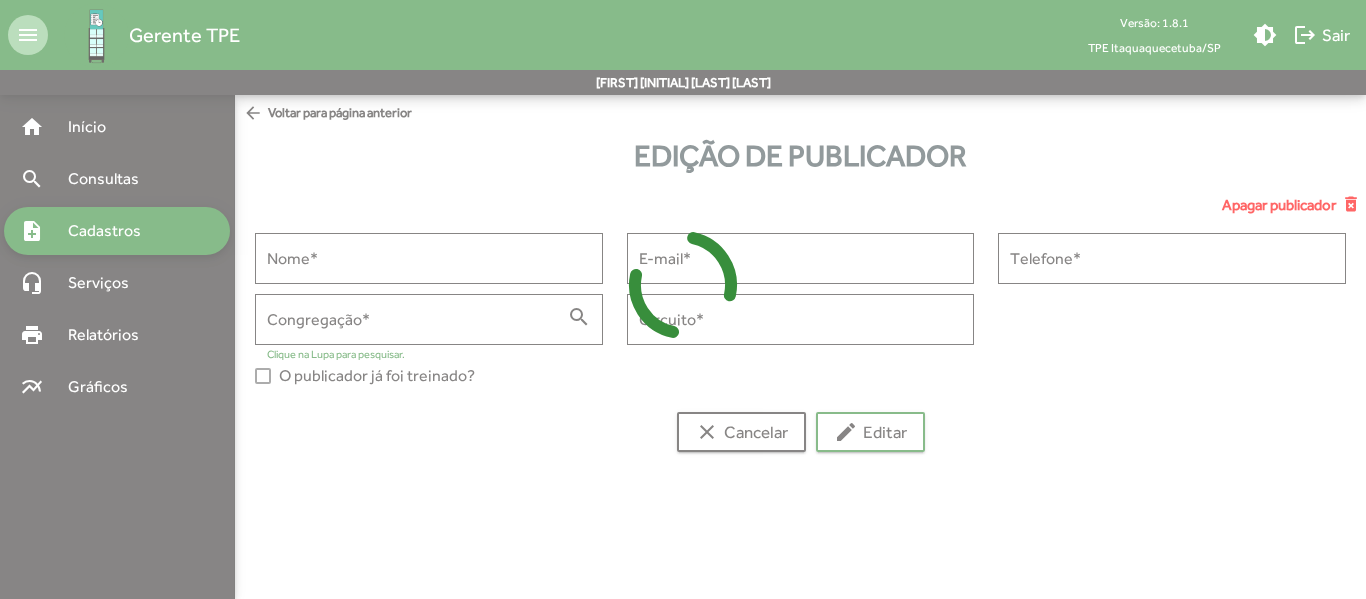 type on "******" 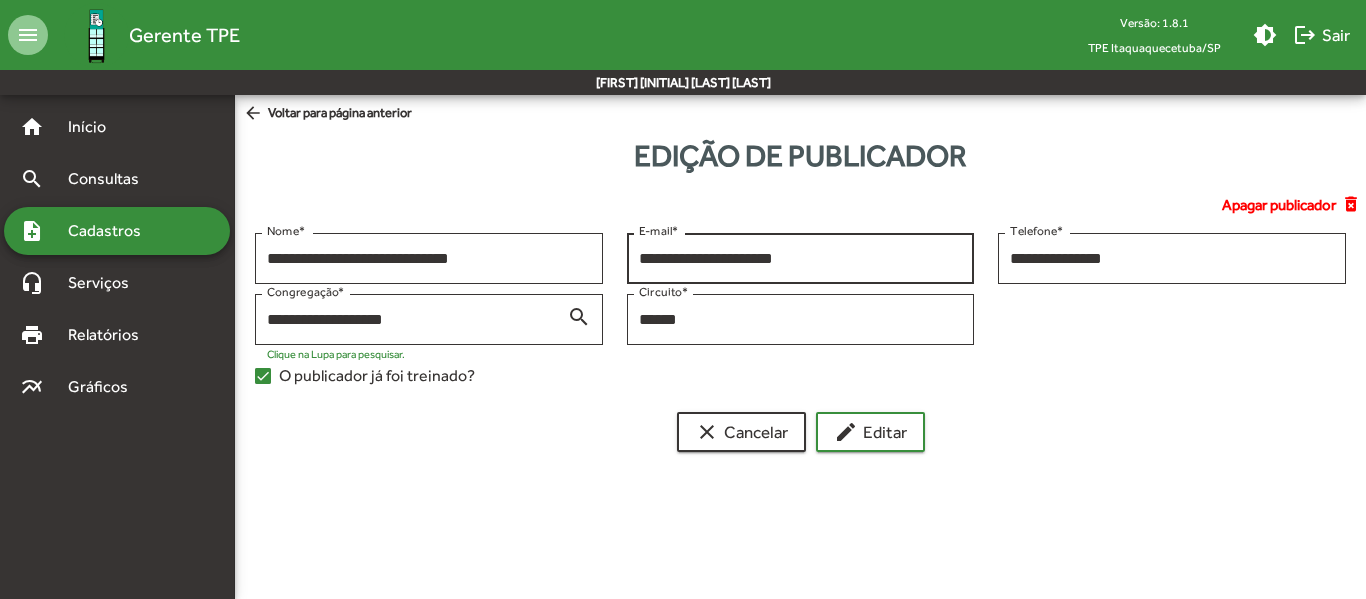 click on "**********" at bounding box center [801, 259] 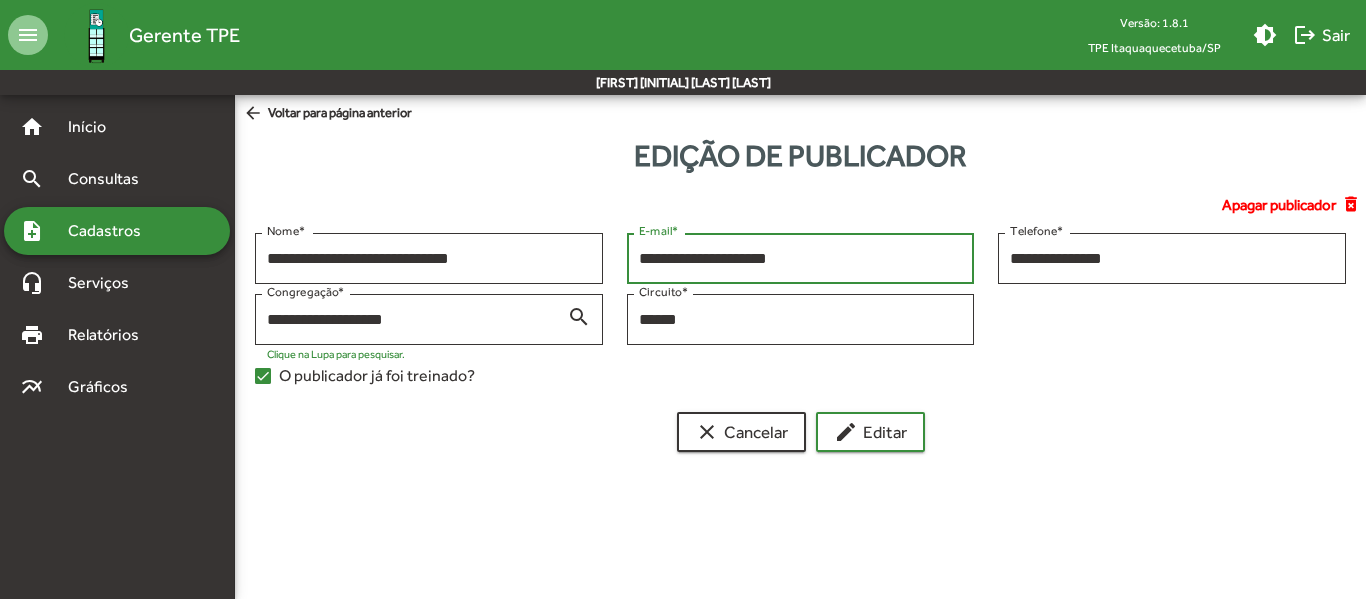 type on "**********" 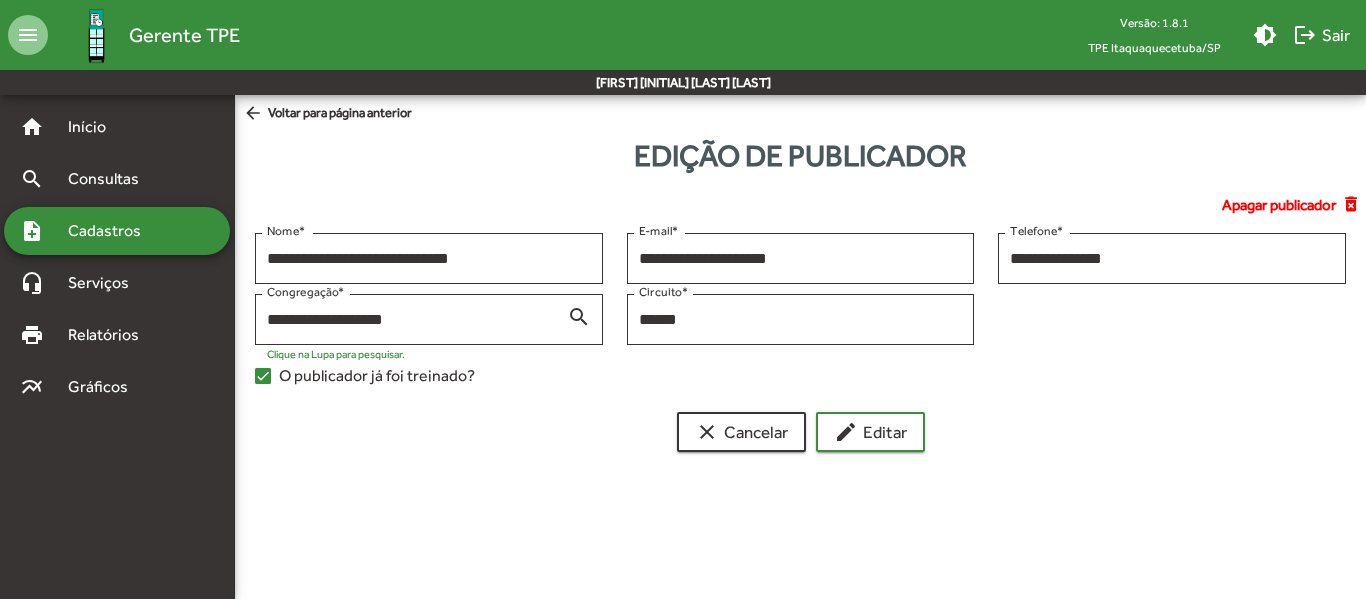 click on "O publicador já foi treinado?" at bounding box center [800, 375] 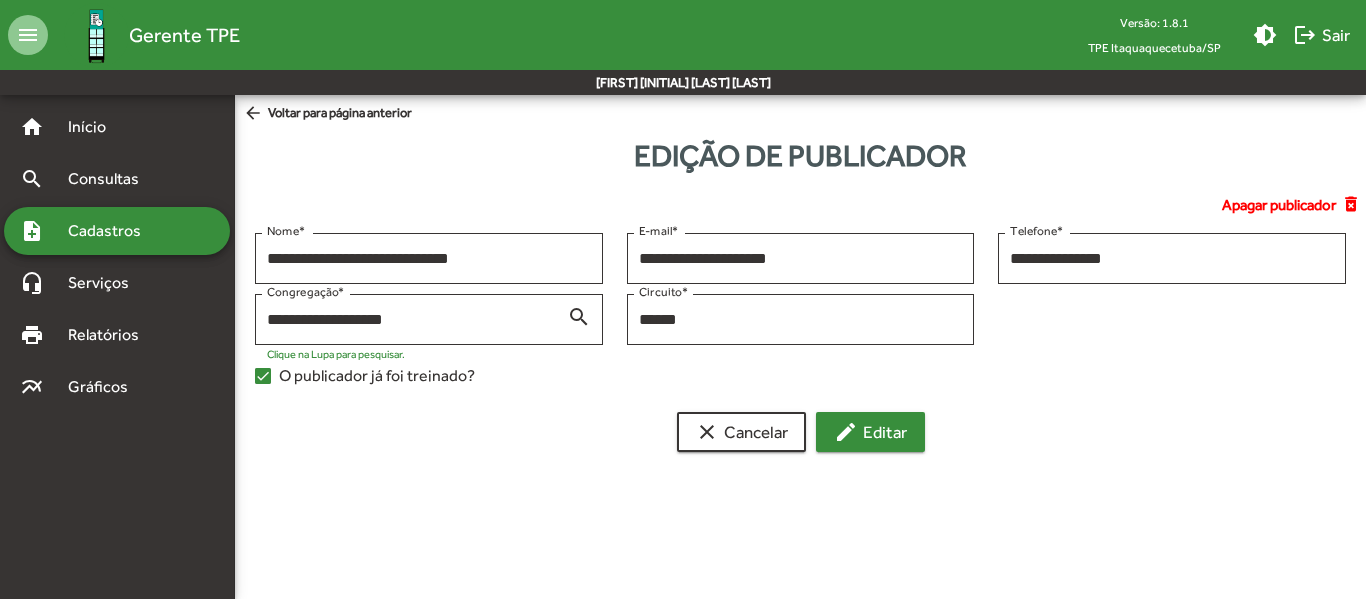 click on "edit  Editar" at bounding box center [870, 432] 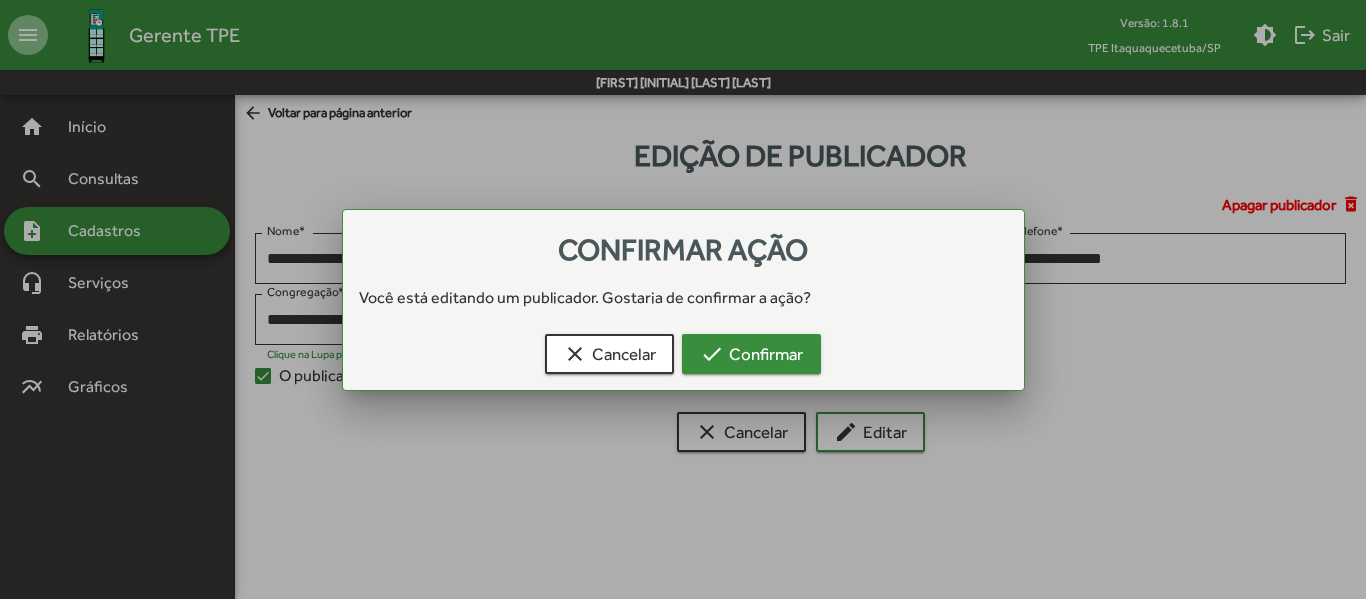 click on "check  Confirmar" at bounding box center (751, 354) 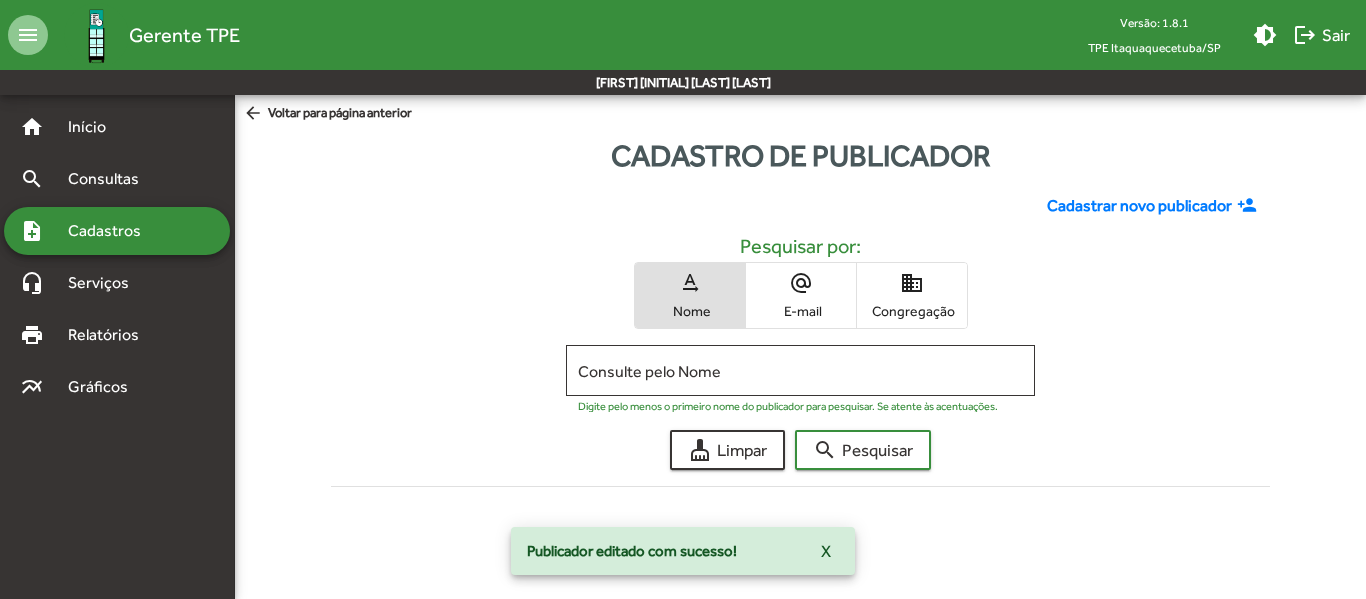 click on "Consulte pelo Nome" at bounding box center [800, 371] 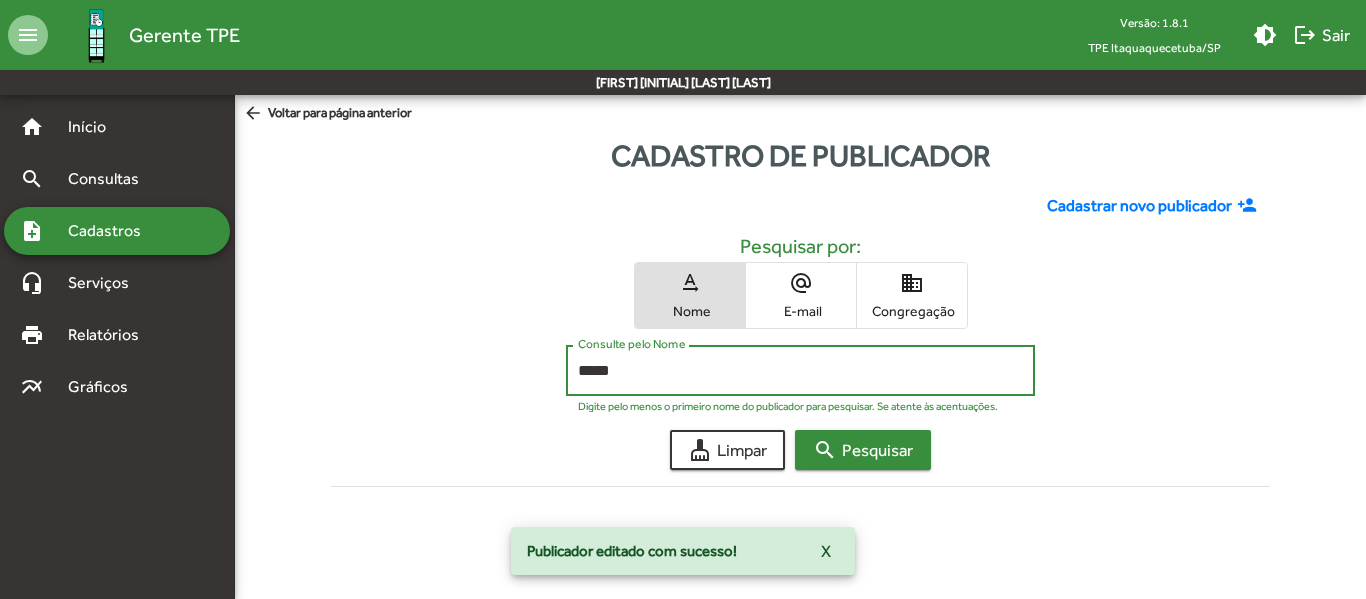 type on "*****" 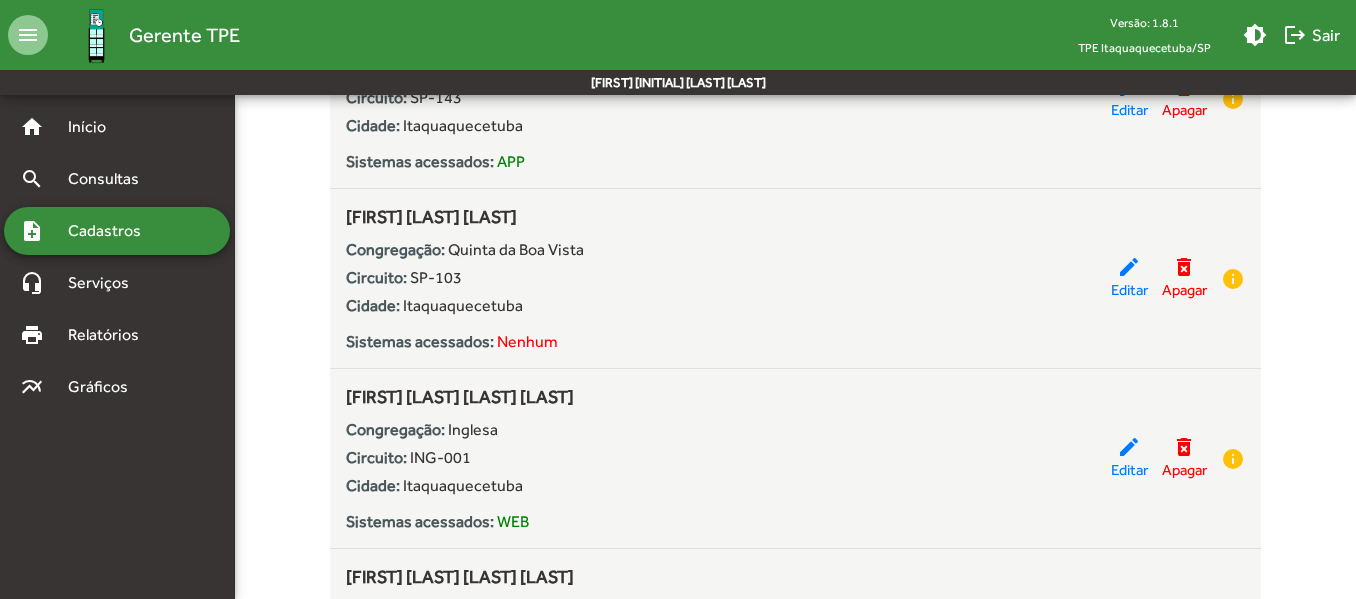 scroll, scrollTop: 500, scrollLeft: 0, axis: vertical 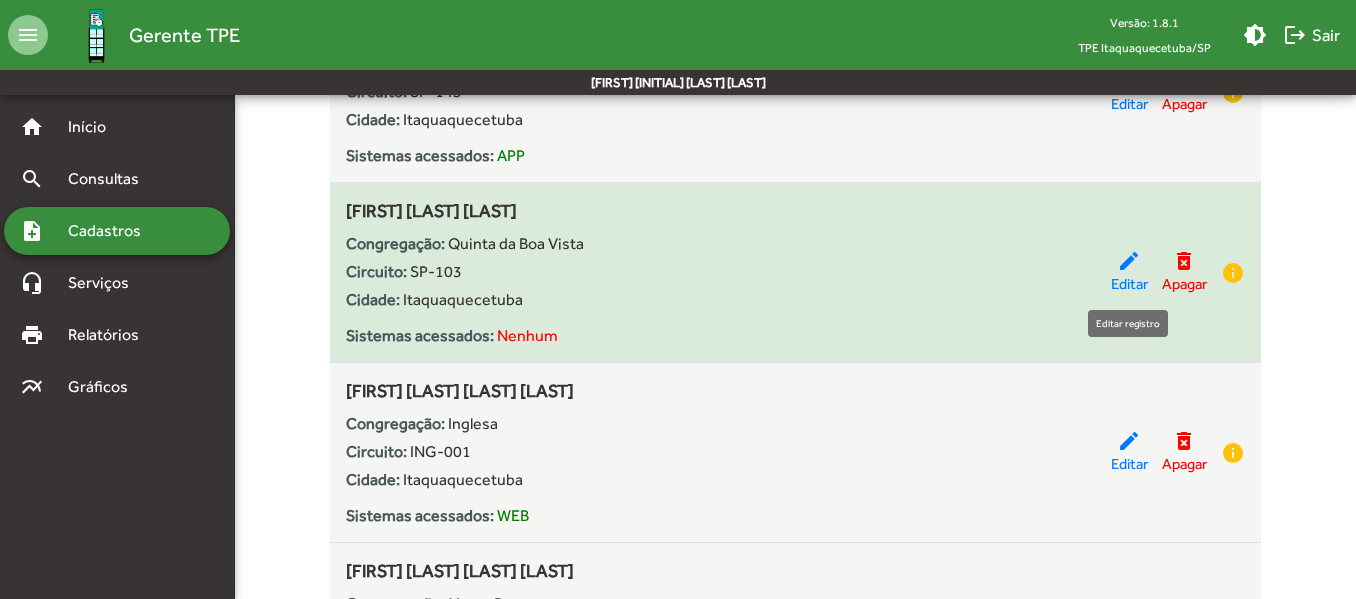click on "edit  Editar" 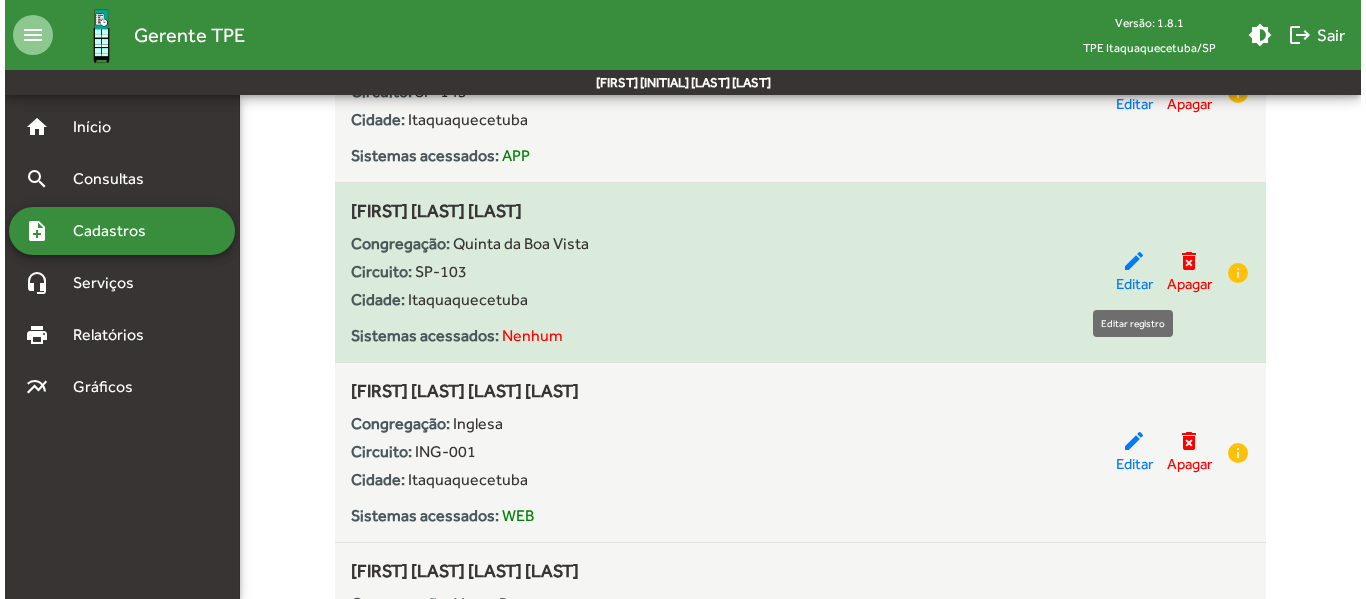 scroll, scrollTop: 0, scrollLeft: 0, axis: both 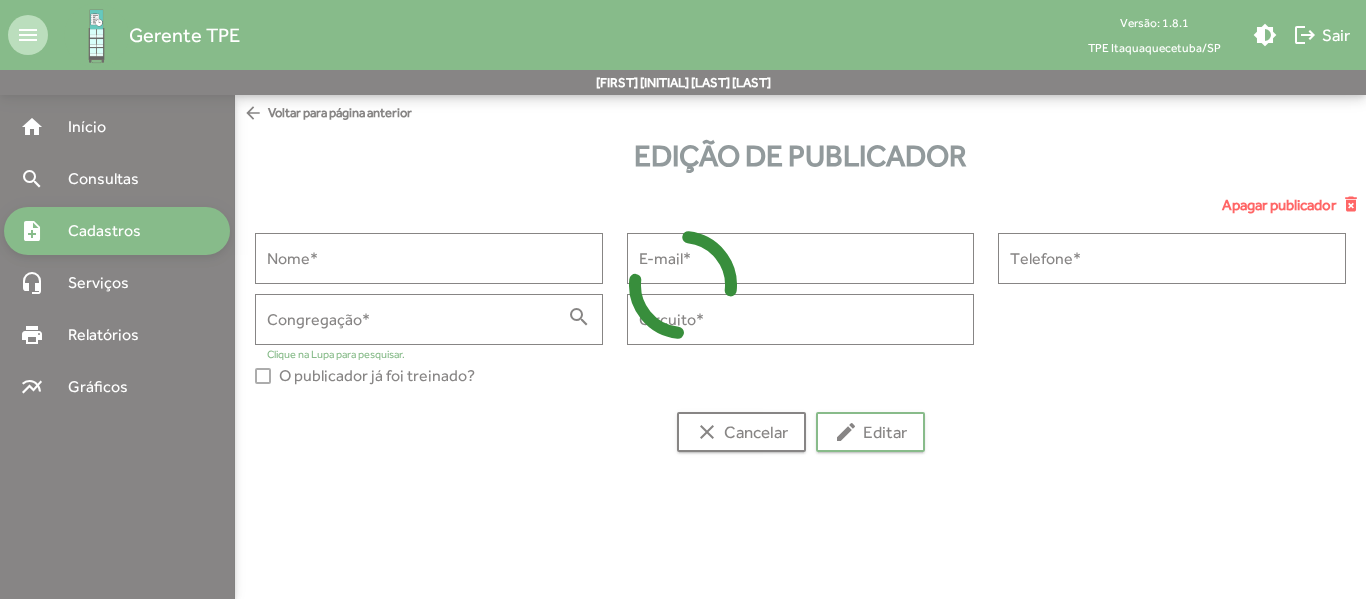 type on "**********" 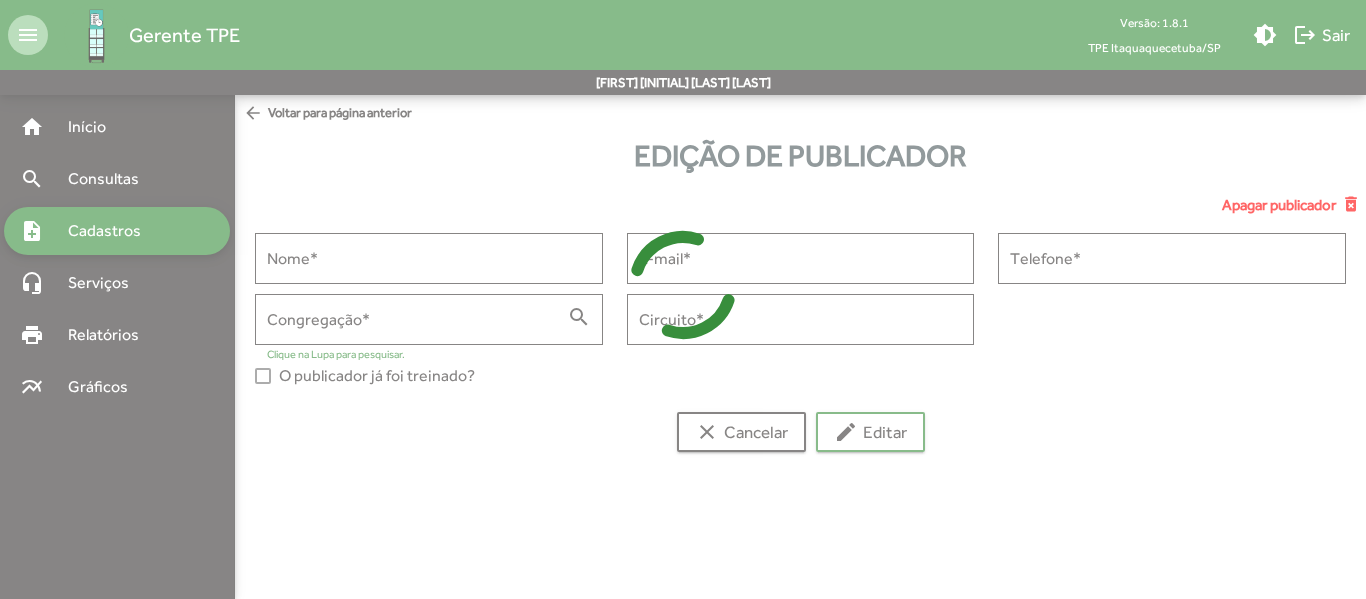 type on "**********" 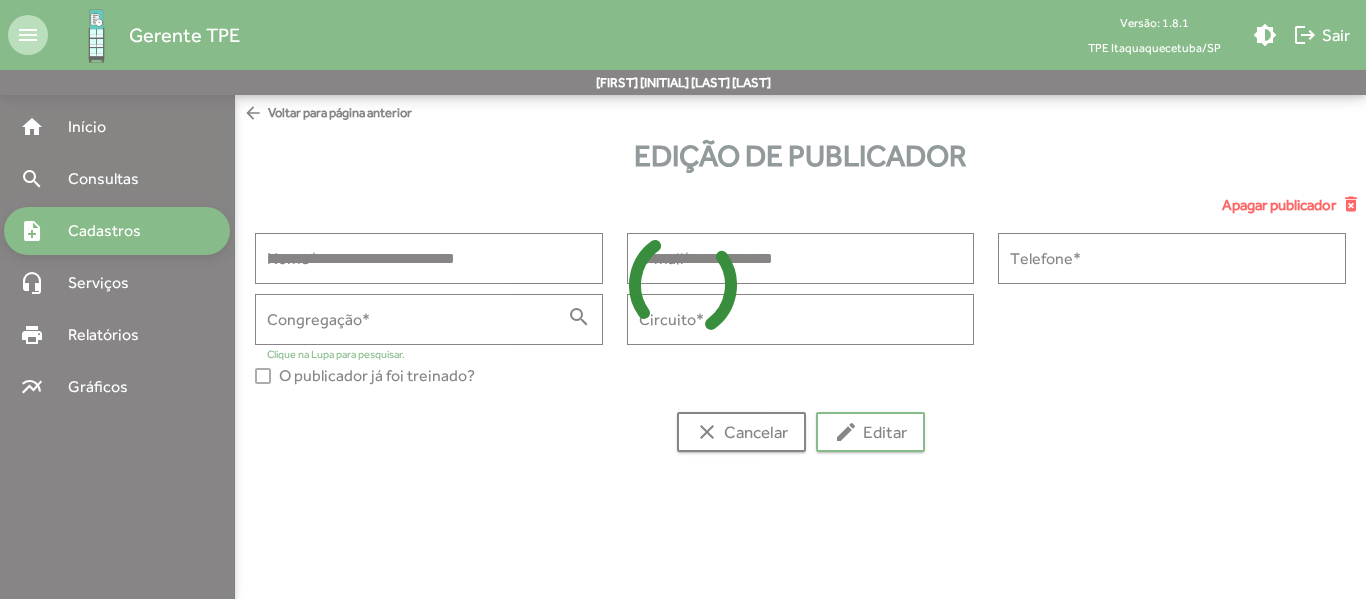 type on "**********" 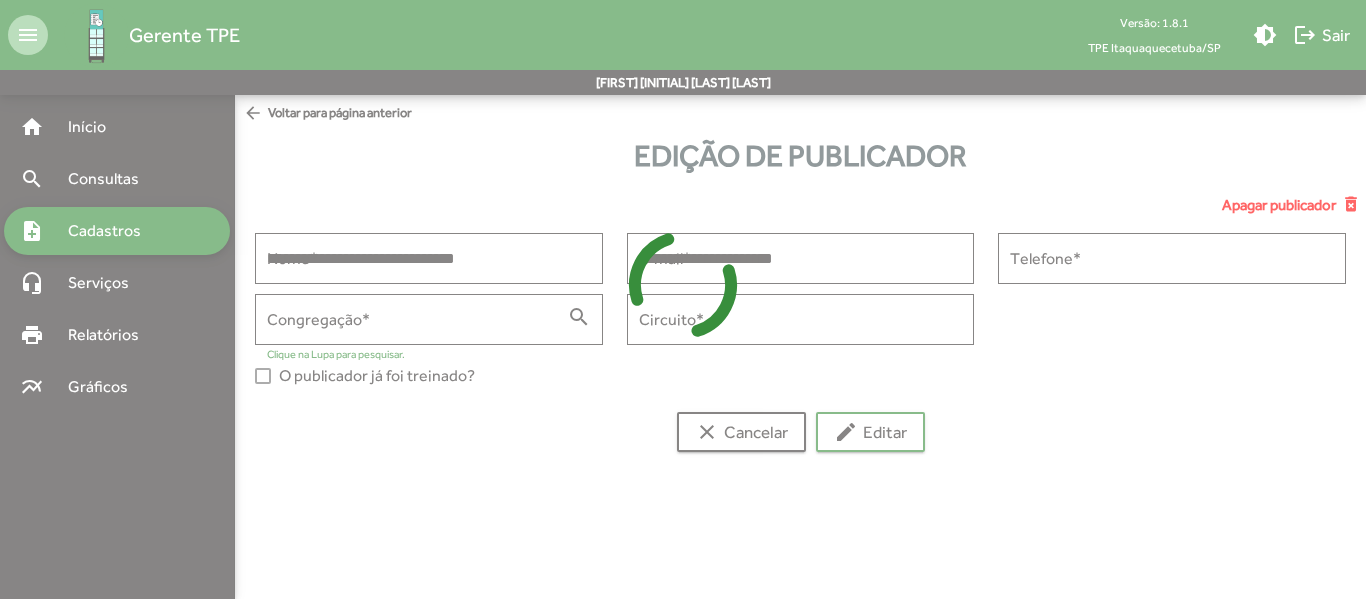 type on "**********" 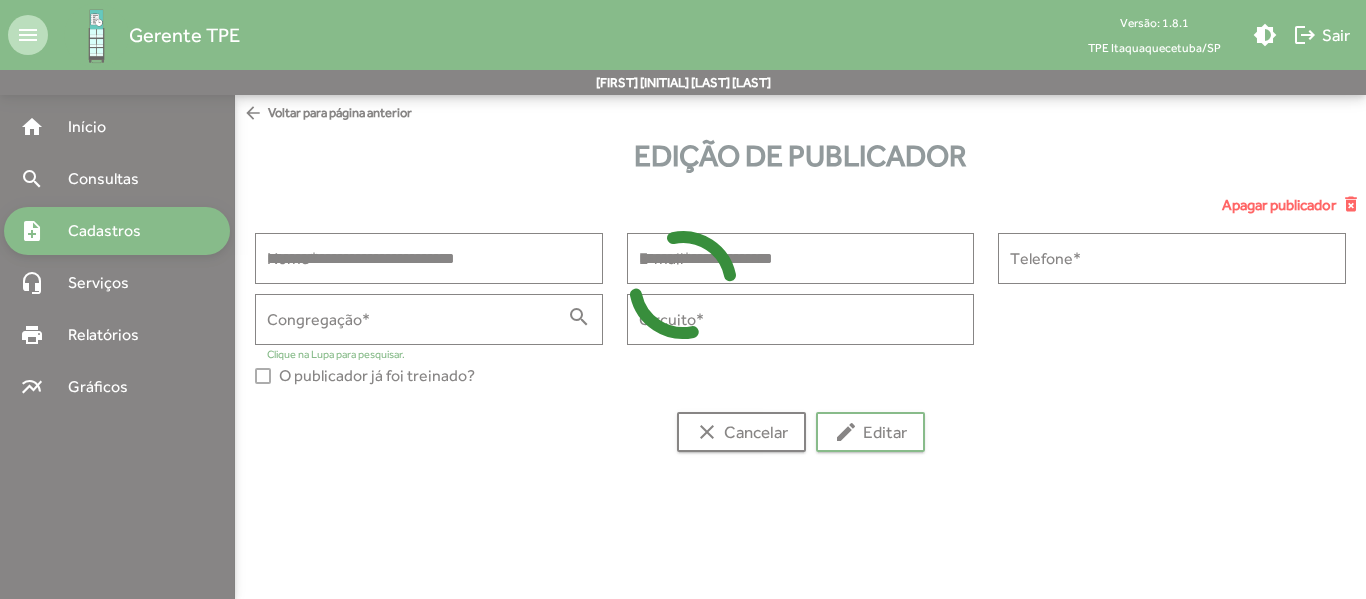 type on "******" 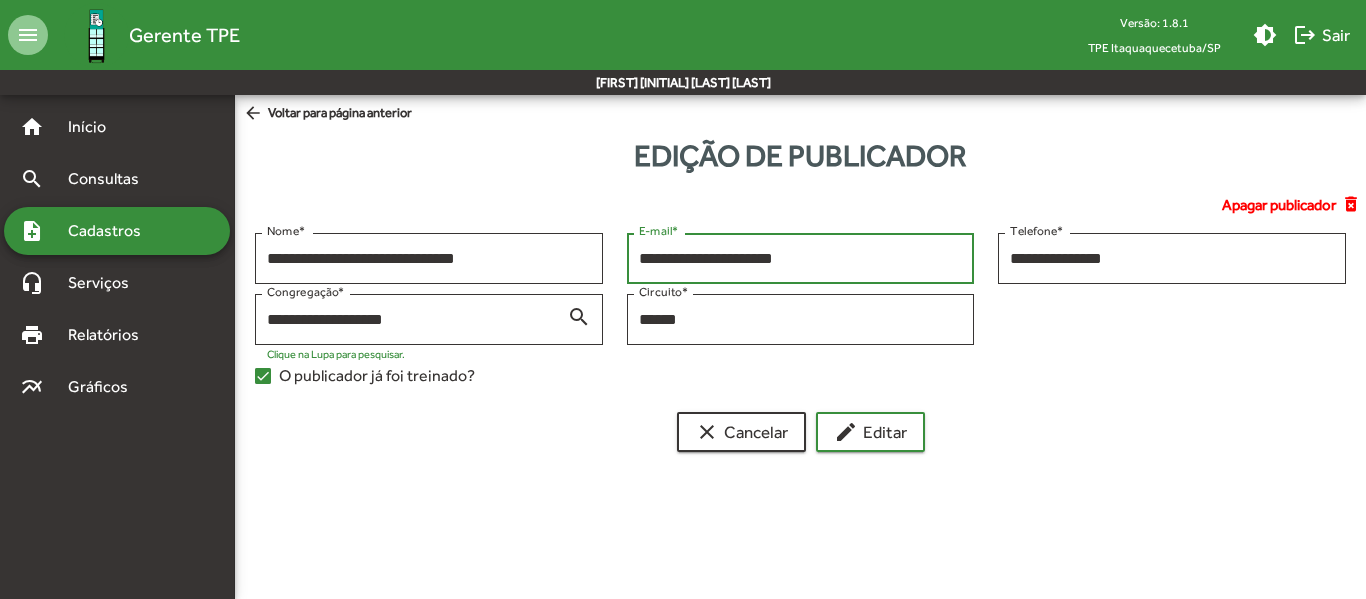 drag, startPoint x: 827, startPoint y: 256, endPoint x: 628, endPoint y: 264, distance: 199.16074 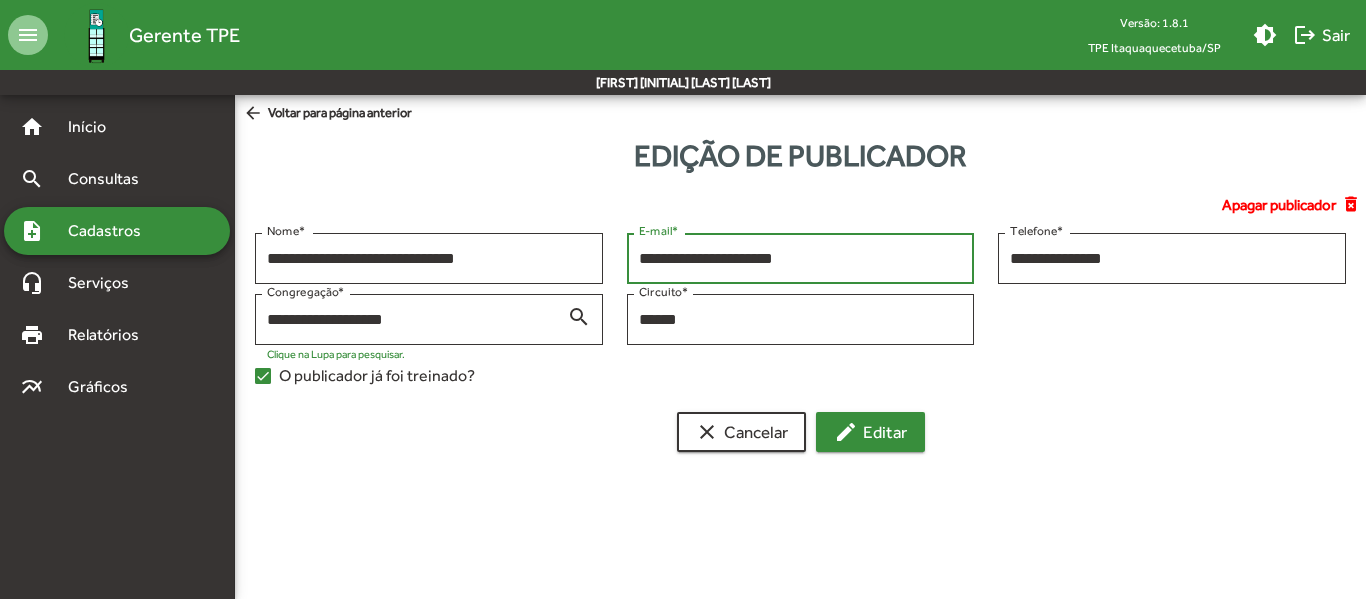 type on "**********" 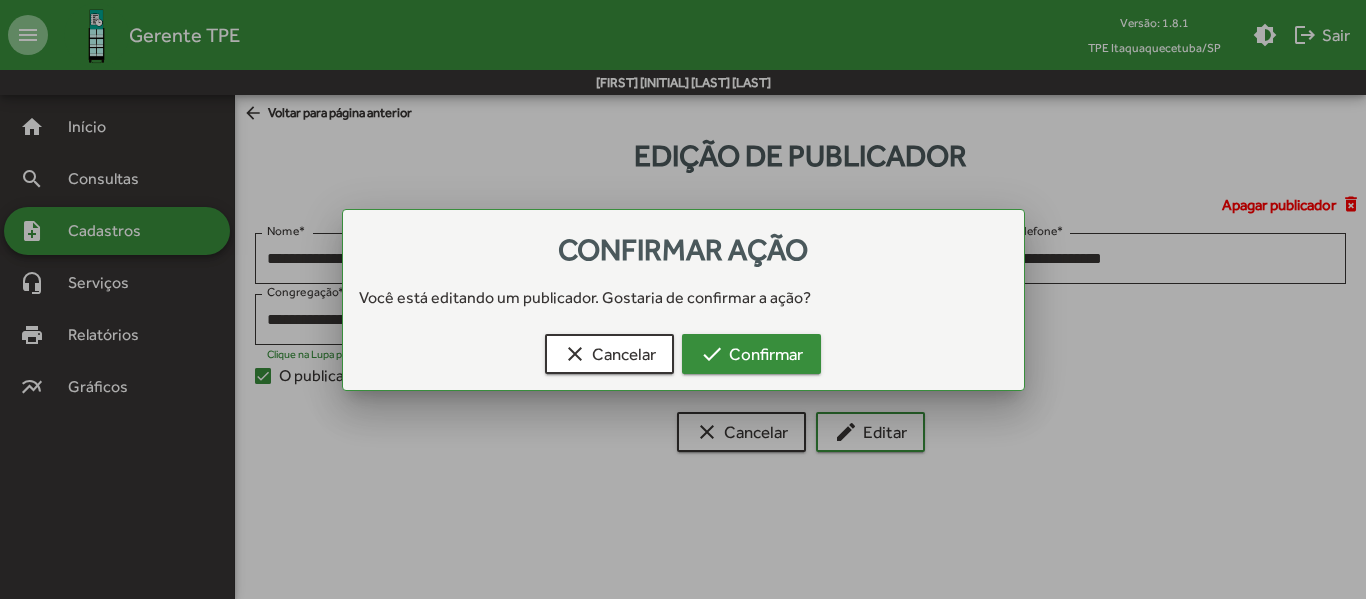 click on "check  Confirmar" at bounding box center (751, 354) 